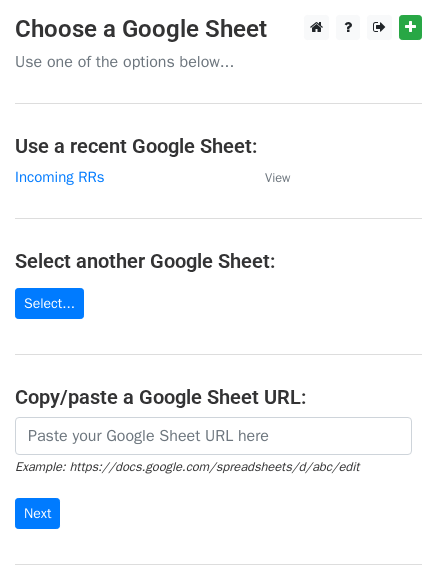 scroll, scrollTop: 0, scrollLeft: 0, axis: both 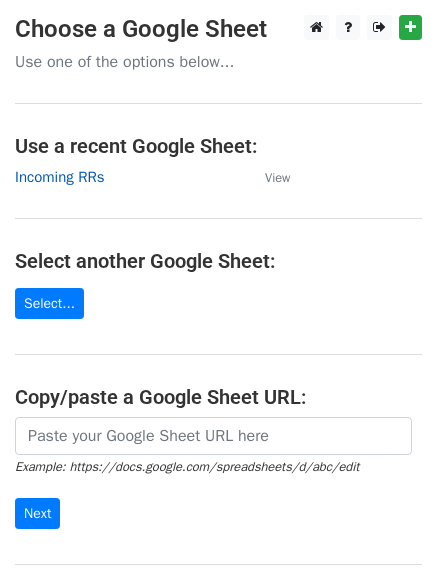 click on "Incoming RRs" at bounding box center [60, 177] 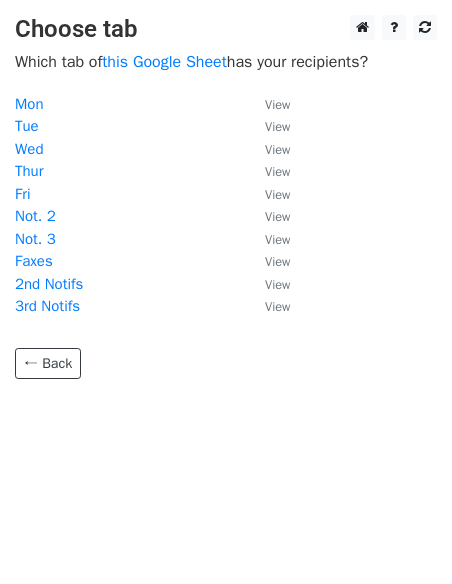 scroll, scrollTop: 0, scrollLeft: 0, axis: both 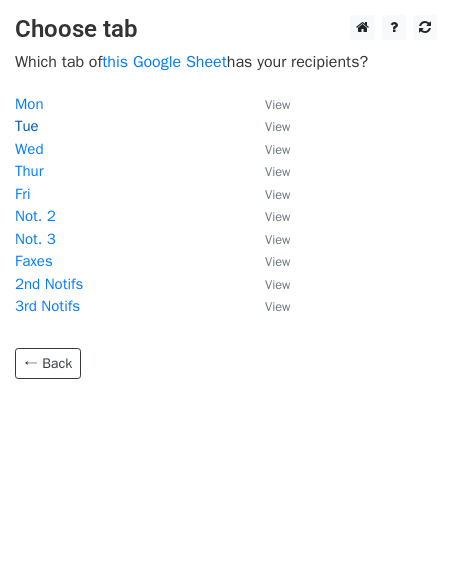 click on "Tue" at bounding box center [27, 126] 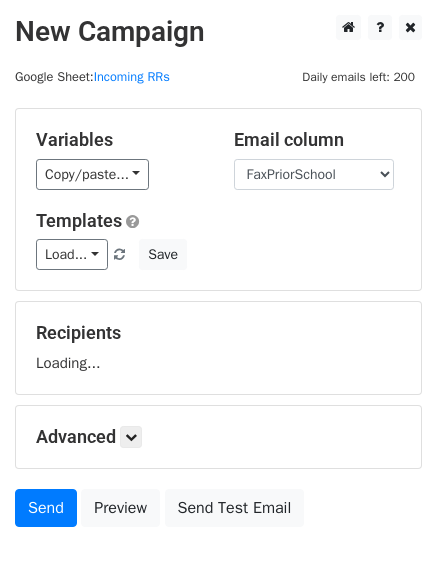 scroll, scrollTop: 0, scrollLeft: 0, axis: both 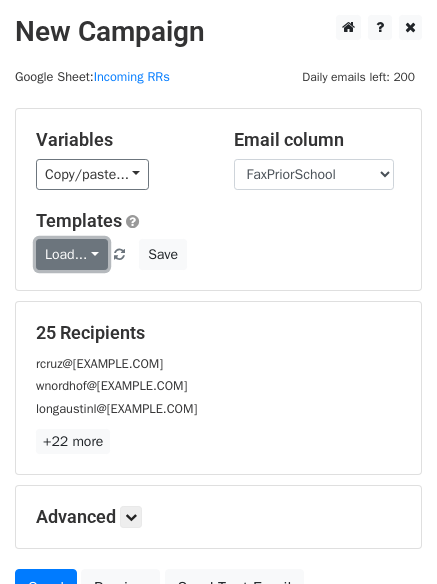 click on "Load..." at bounding box center [72, 254] 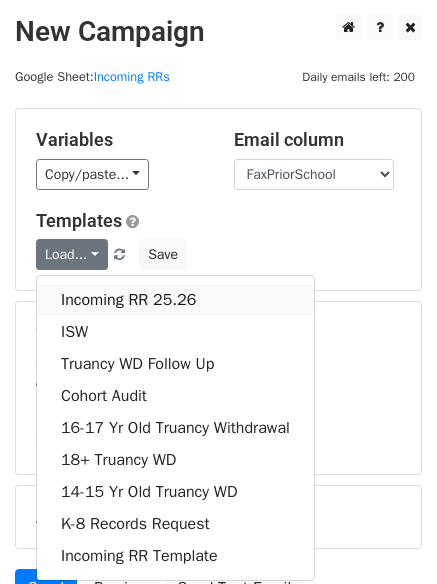 click on "Incoming RR 25.26" at bounding box center (175, 300) 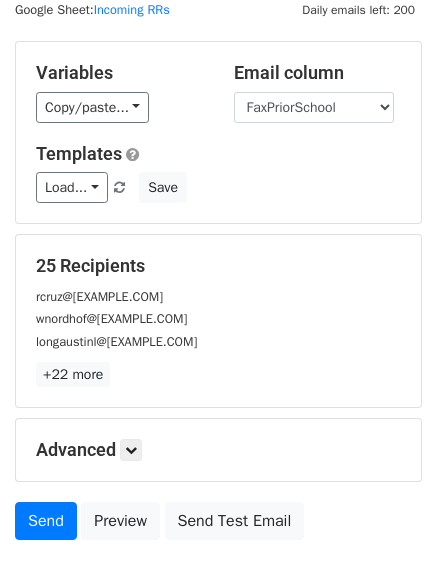 scroll, scrollTop: 100, scrollLeft: 0, axis: vertical 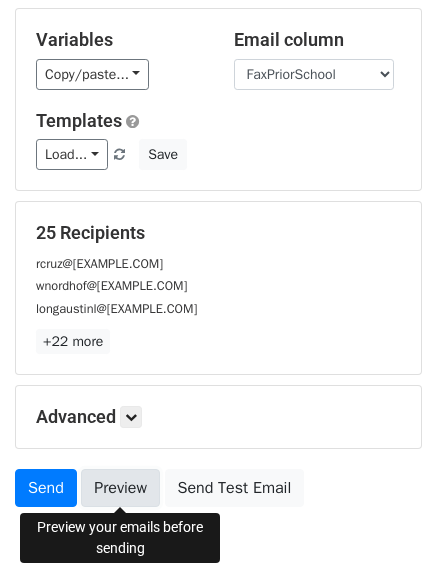 click on "Preview" at bounding box center (120, 488) 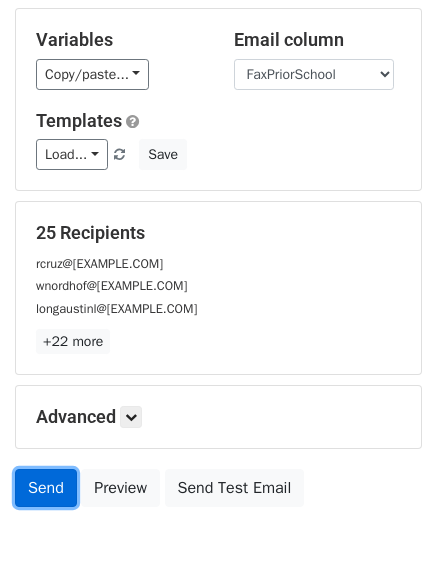 click on "Send" at bounding box center (46, 488) 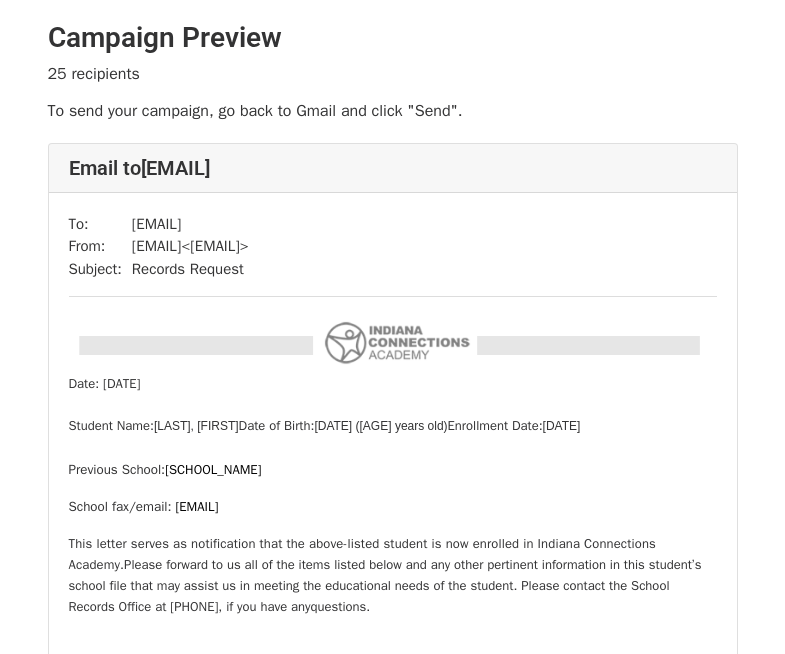 scroll, scrollTop: 0, scrollLeft: 0, axis: both 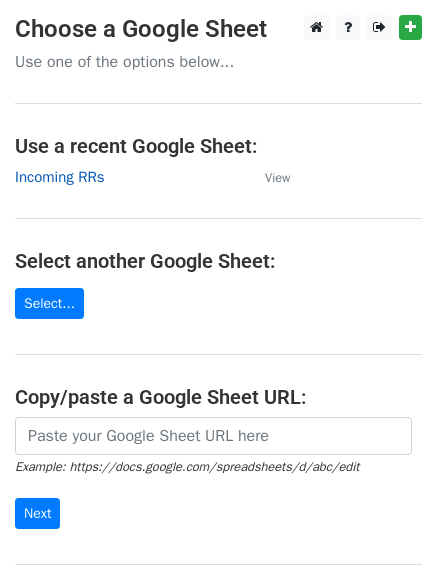 click on "Incoming RRs" at bounding box center [60, 177] 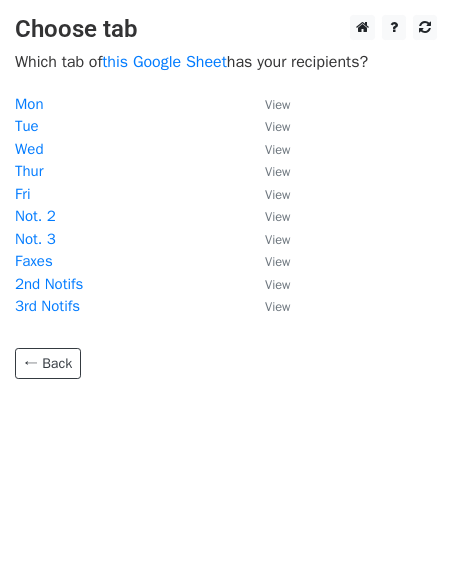 scroll, scrollTop: 0, scrollLeft: 0, axis: both 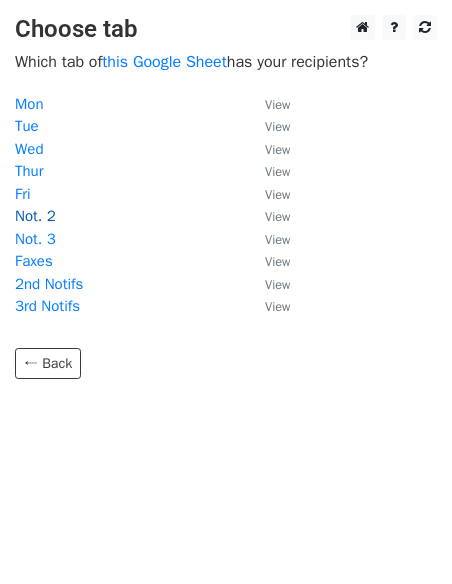 click on "Not. 2" at bounding box center [35, 216] 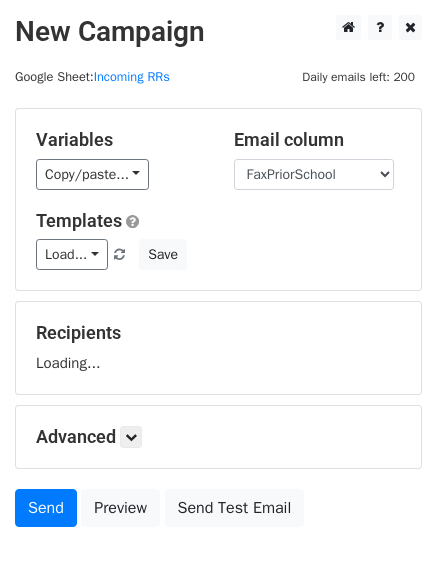 scroll, scrollTop: 0, scrollLeft: 0, axis: both 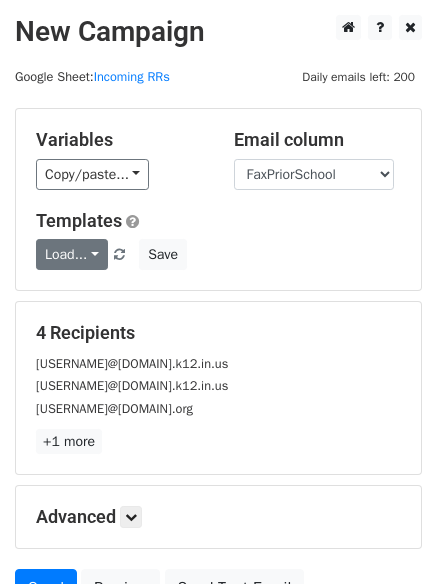 click on "Load..." at bounding box center [72, 254] 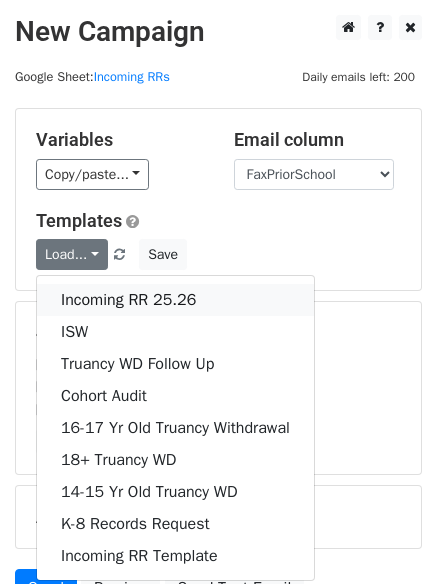click on "Incoming RR 25.26" at bounding box center (175, 300) 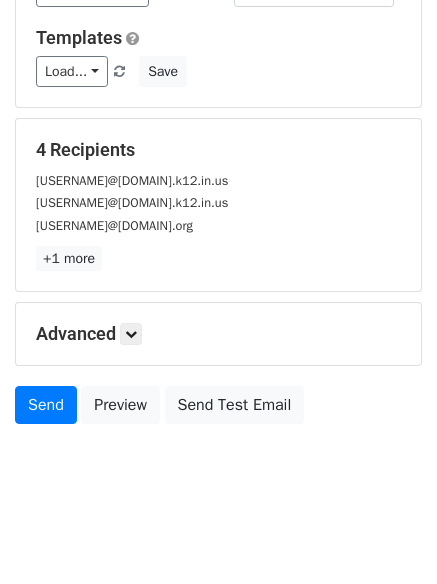 scroll, scrollTop: 193, scrollLeft: 0, axis: vertical 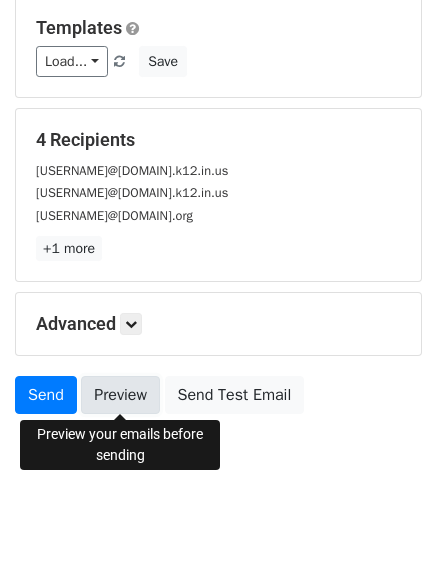 click on "Preview" at bounding box center [120, 395] 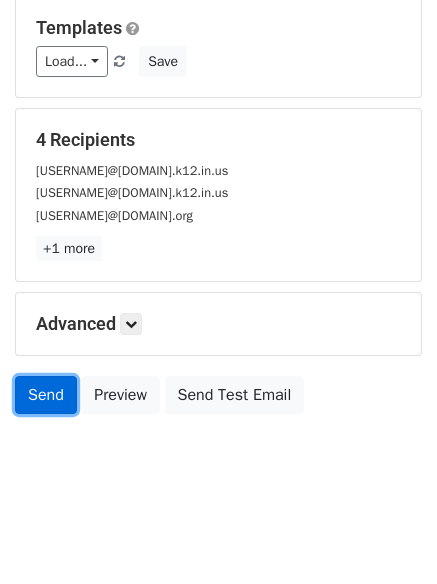 click on "Send" at bounding box center [46, 395] 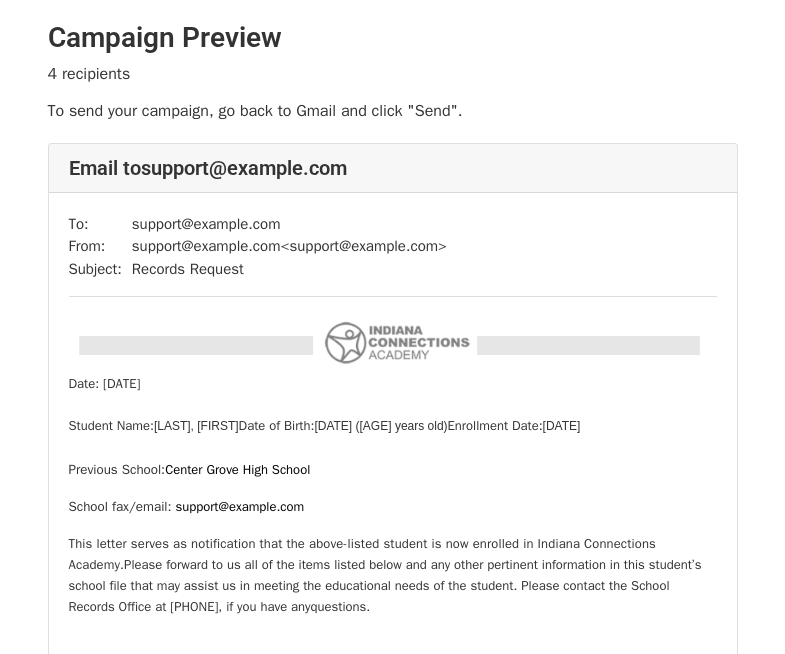 scroll, scrollTop: 0, scrollLeft: 0, axis: both 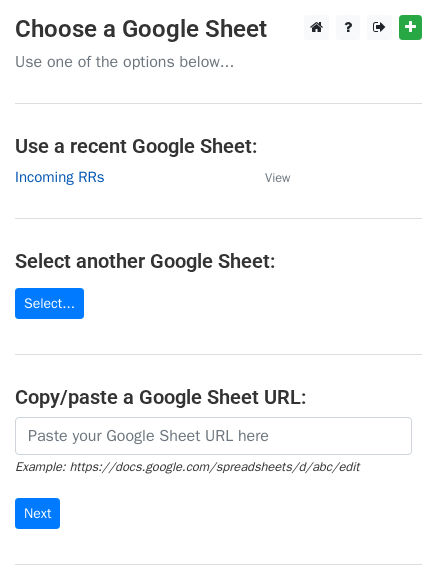 click on "Incoming RRs" at bounding box center (60, 177) 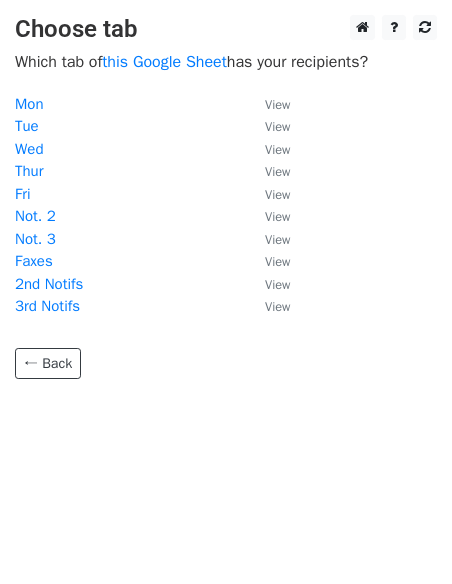 scroll, scrollTop: 0, scrollLeft: 0, axis: both 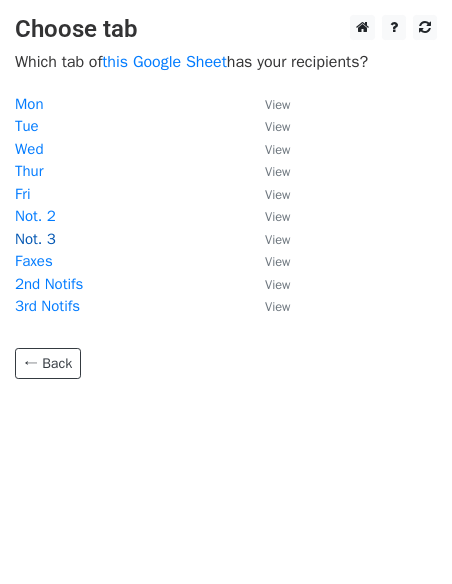 click on "Not. 3" at bounding box center (35, 239) 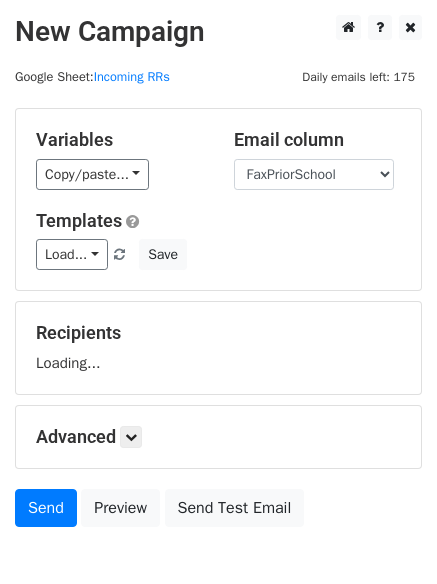 scroll, scrollTop: 0, scrollLeft: 0, axis: both 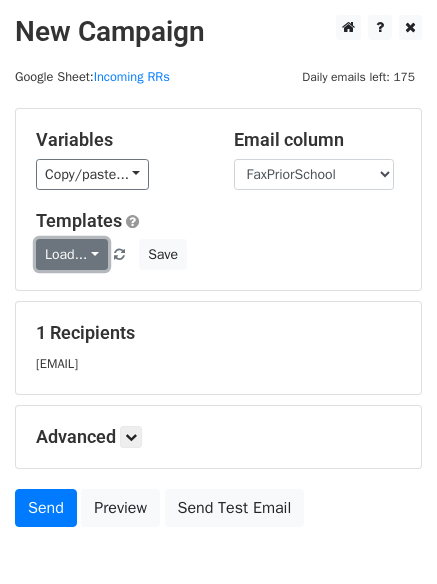 click on "Load..." at bounding box center (72, 254) 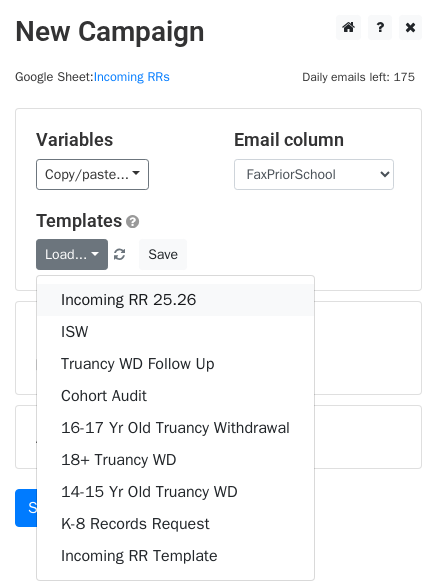 click on "Incoming RR 25.26" at bounding box center [175, 300] 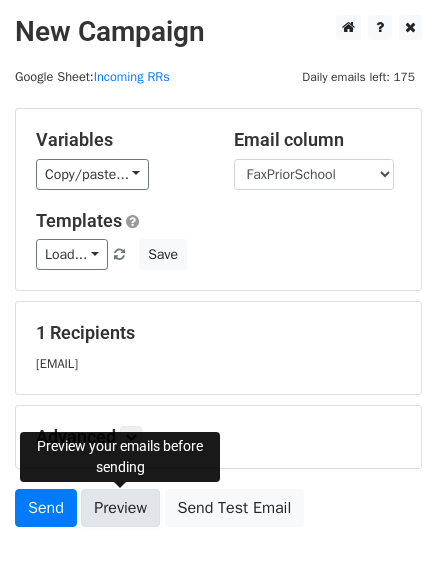 click on "Preview" at bounding box center (120, 508) 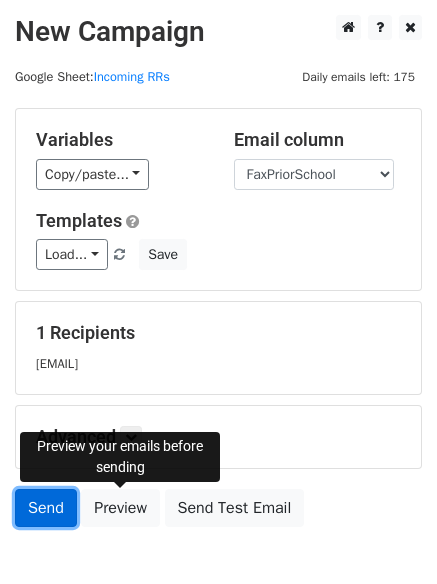 click on "Send" at bounding box center (46, 508) 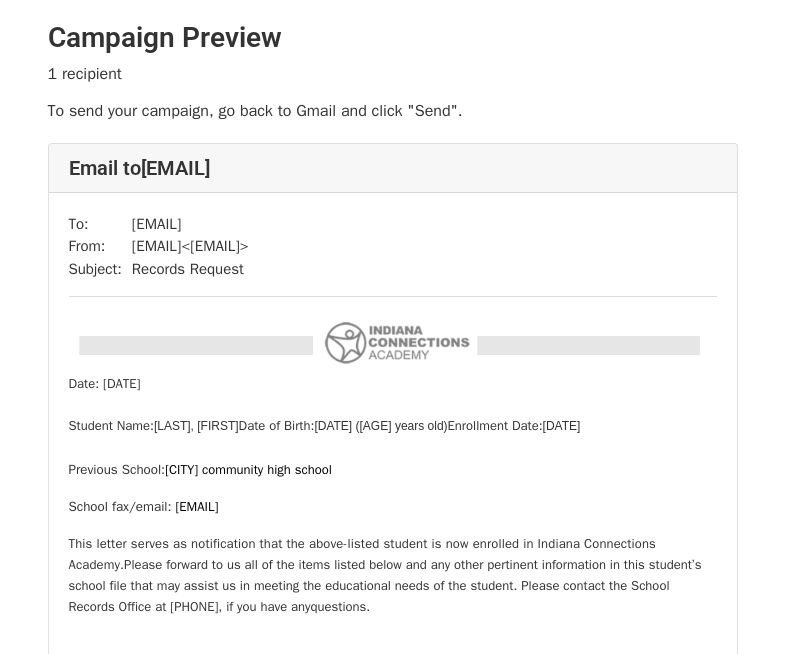 scroll, scrollTop: 0, scrollLeft: 0, axis: both 